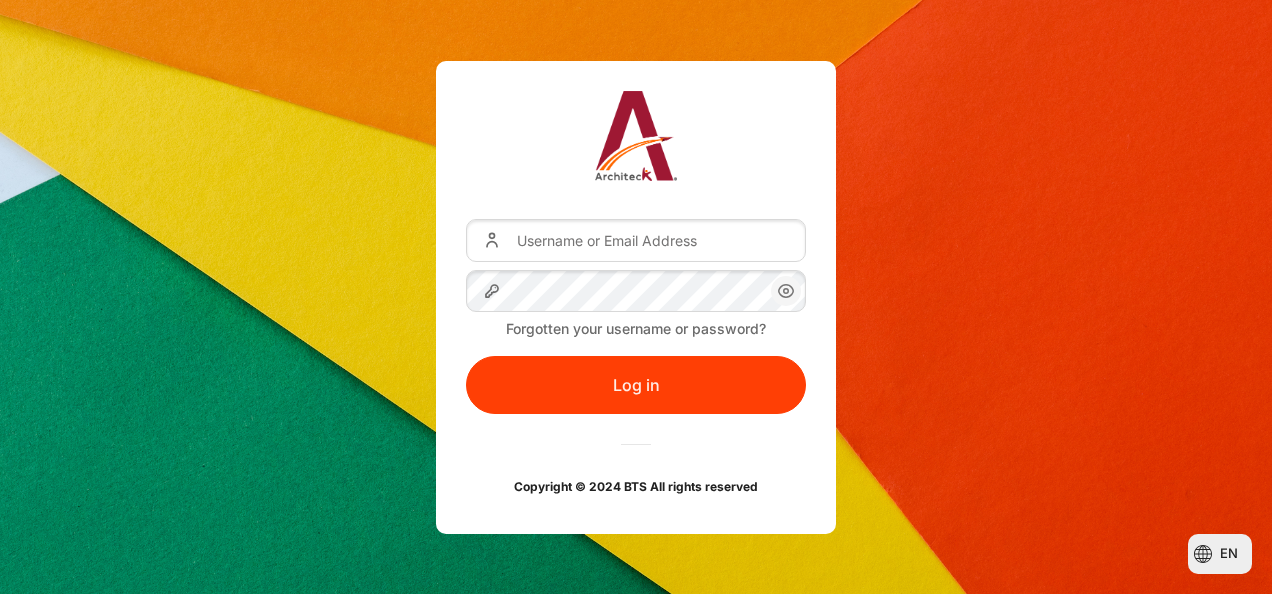 scroll, scrollTop: 0, scrollLeft: 0, axis: both 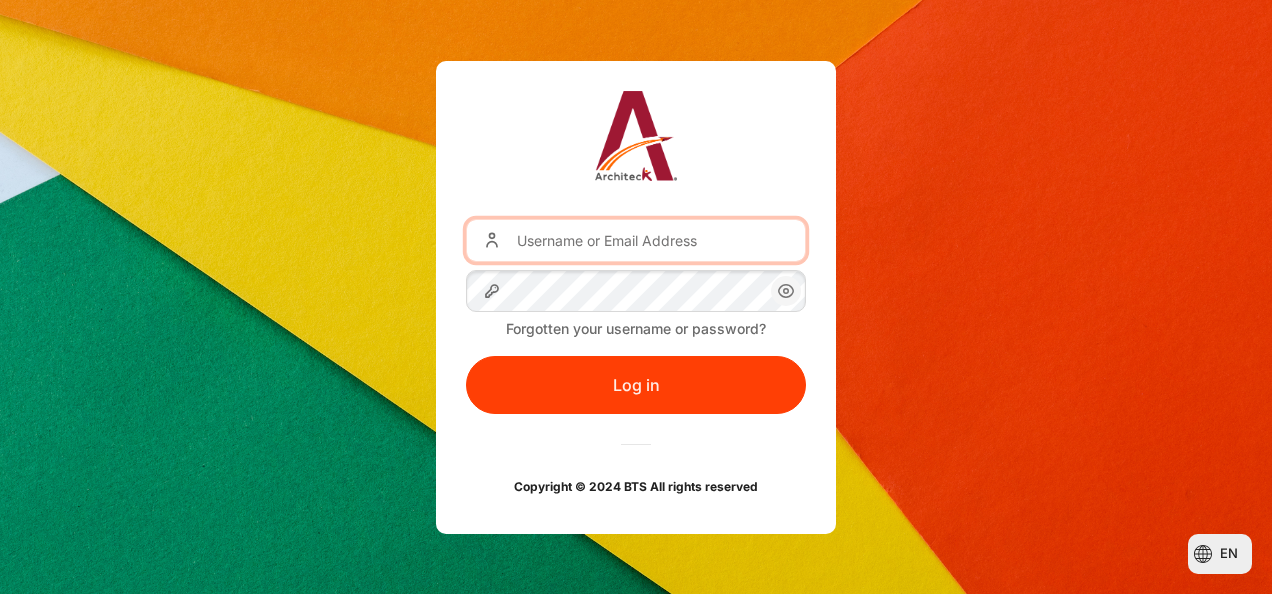 click on "Username or Email Address" at bounding box center [636, 240] 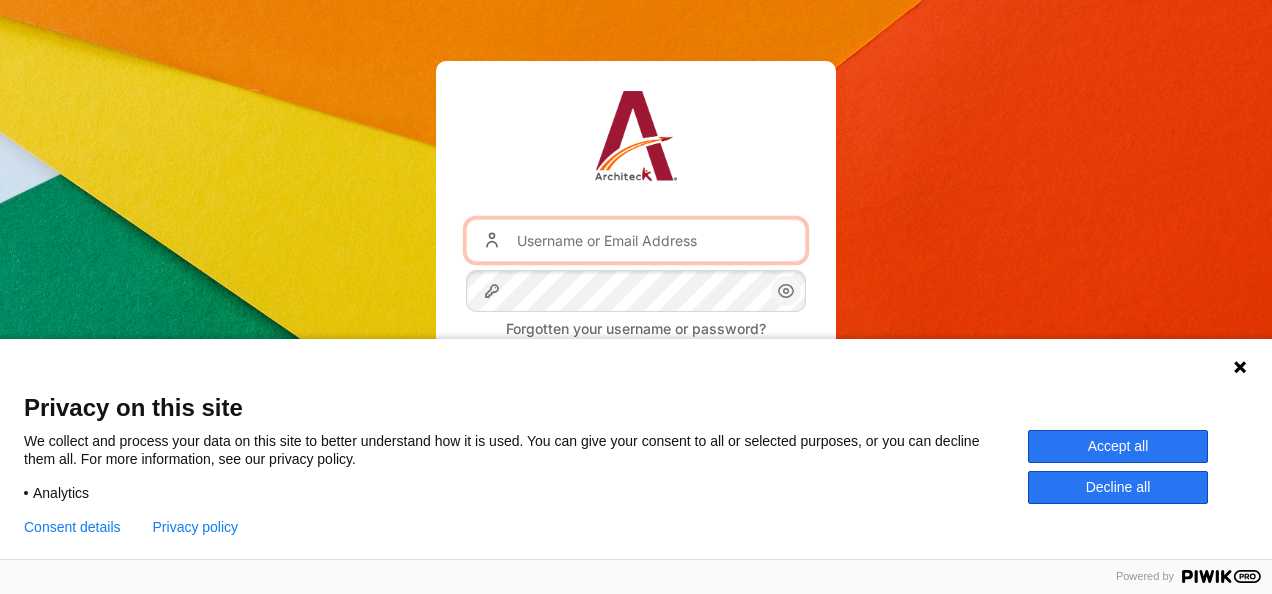 type on "[EMAIL]" 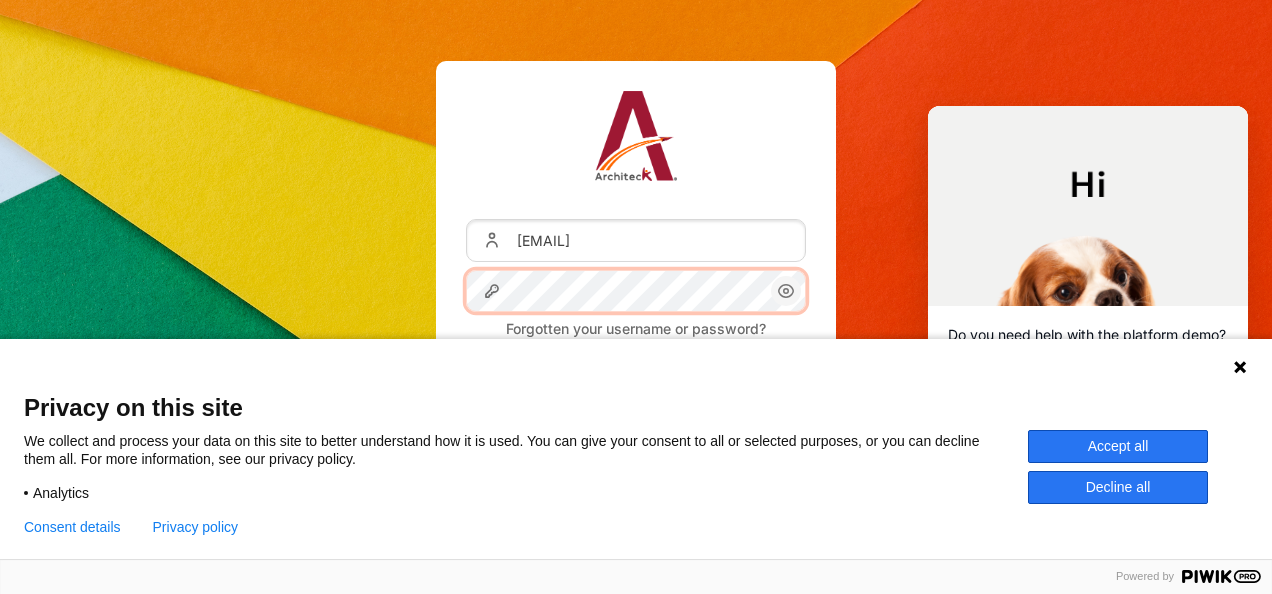 click on "Log in" at bounding box center (636, 385) 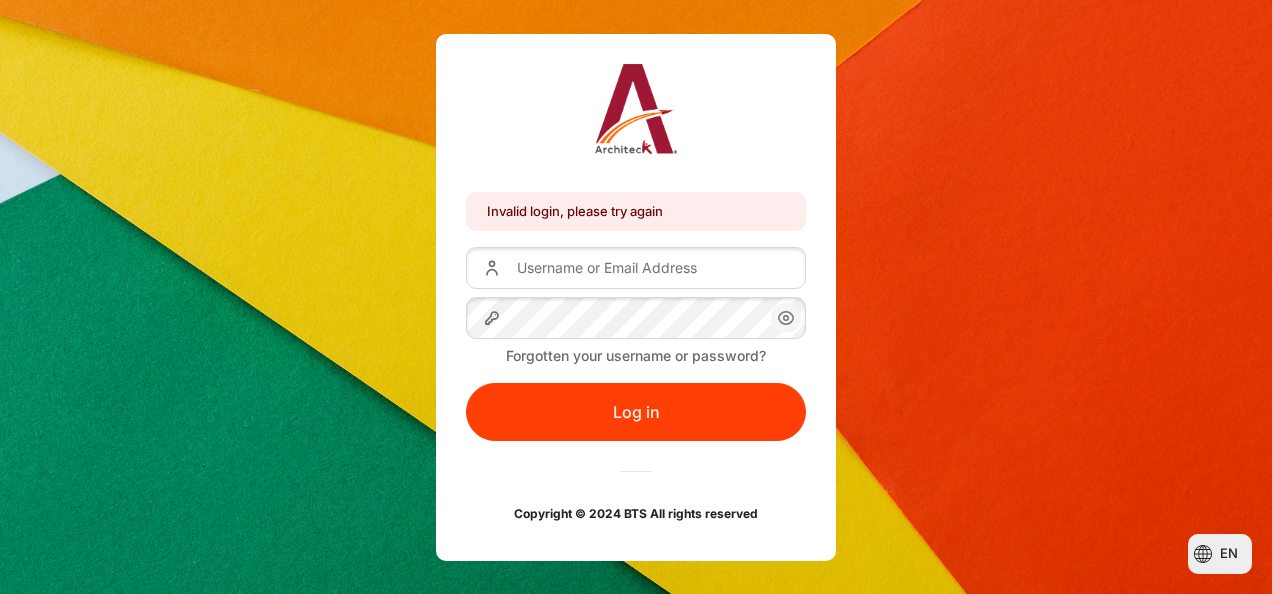 scroll, scrollTop: 0, scrollLeft: 0, axis: both 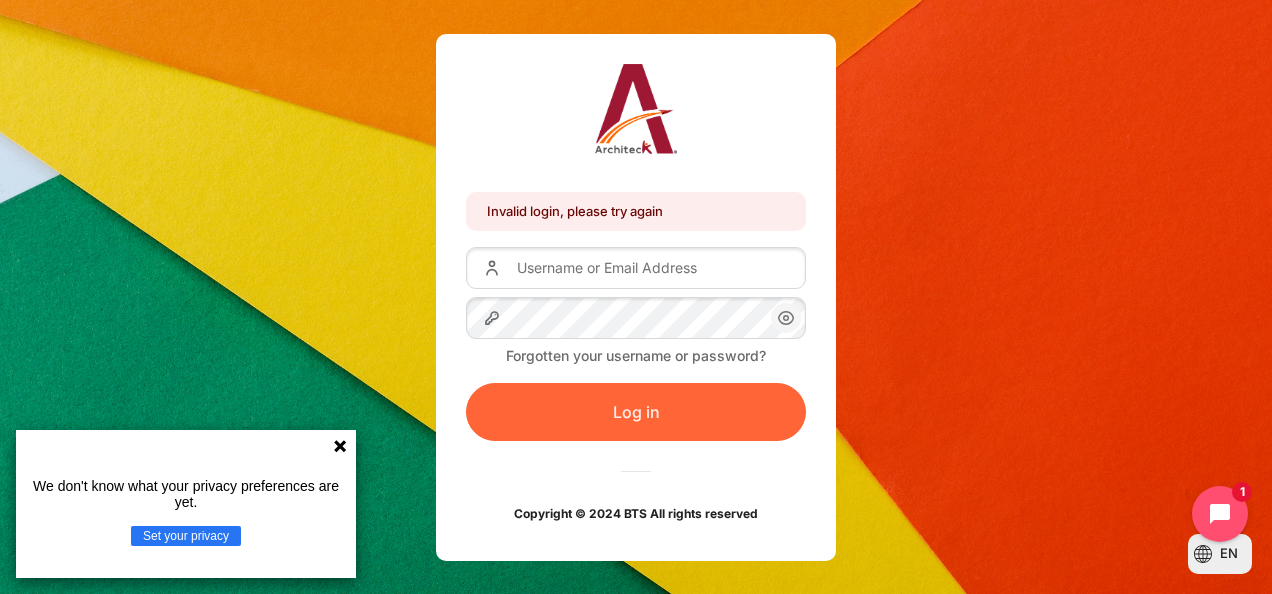 click on "Log in" at bounding box center [636, 412] 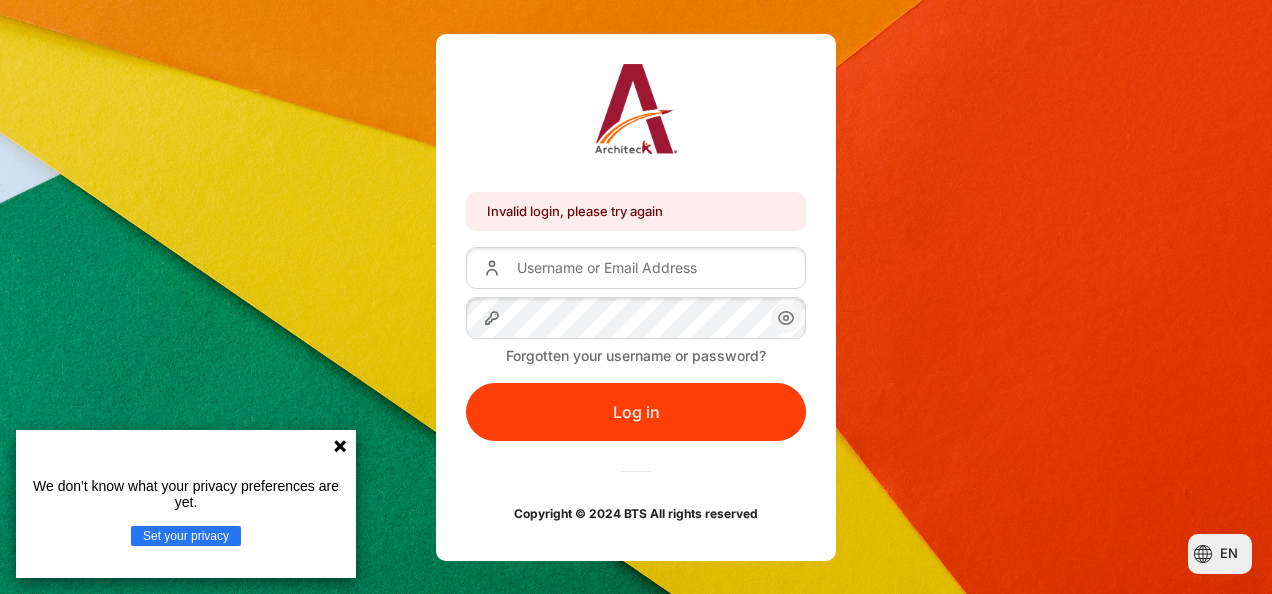 scroll, scrollTop: 0, scrollLeft: 0, axis: both 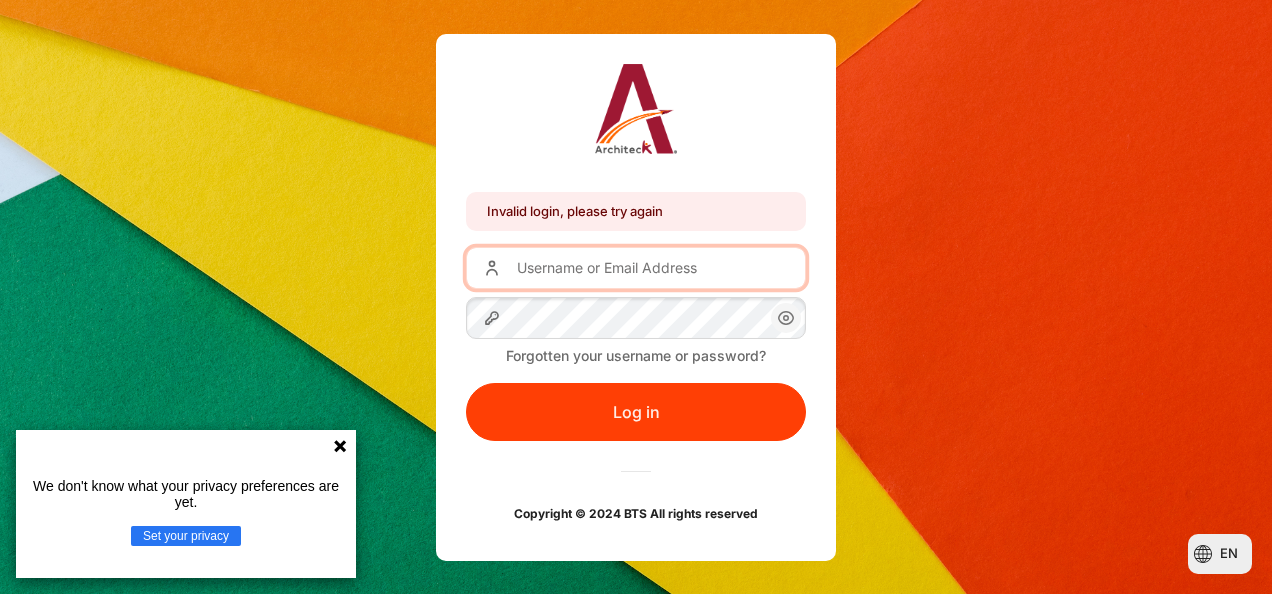 click on "Username or Email Address" at bounding box center [636, 268] 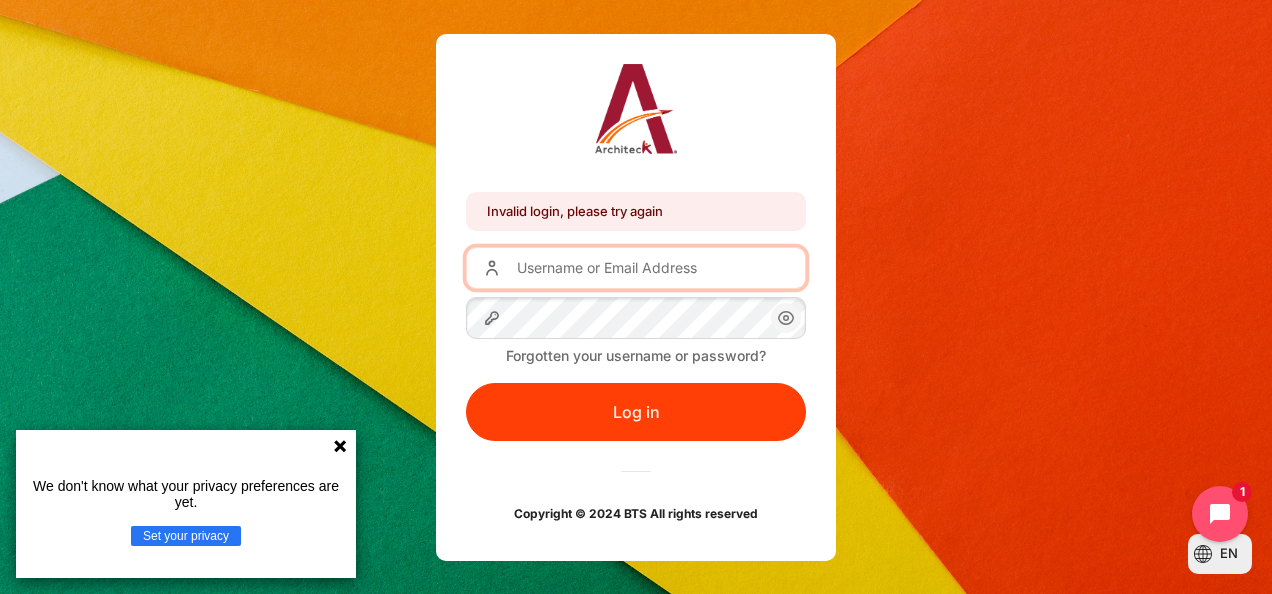 type on "[EMAIL]" 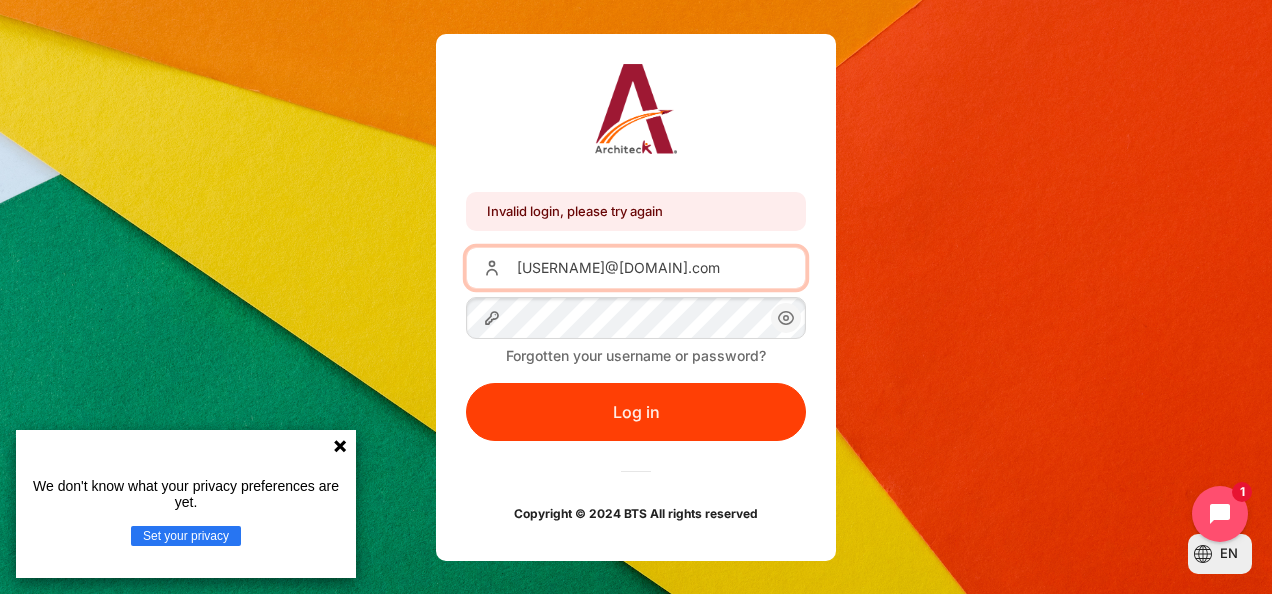 click on "[EMAIL]" at bounding box center (636, 268) 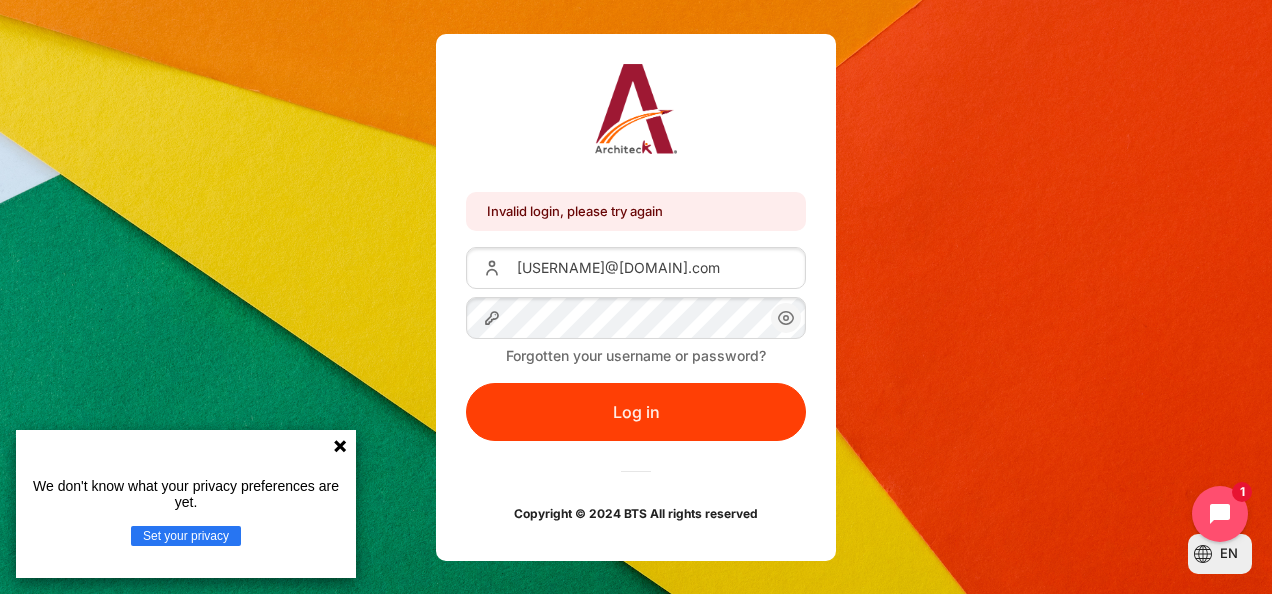 click on "Invalid login, please try again" at bounding box center (636, 211) 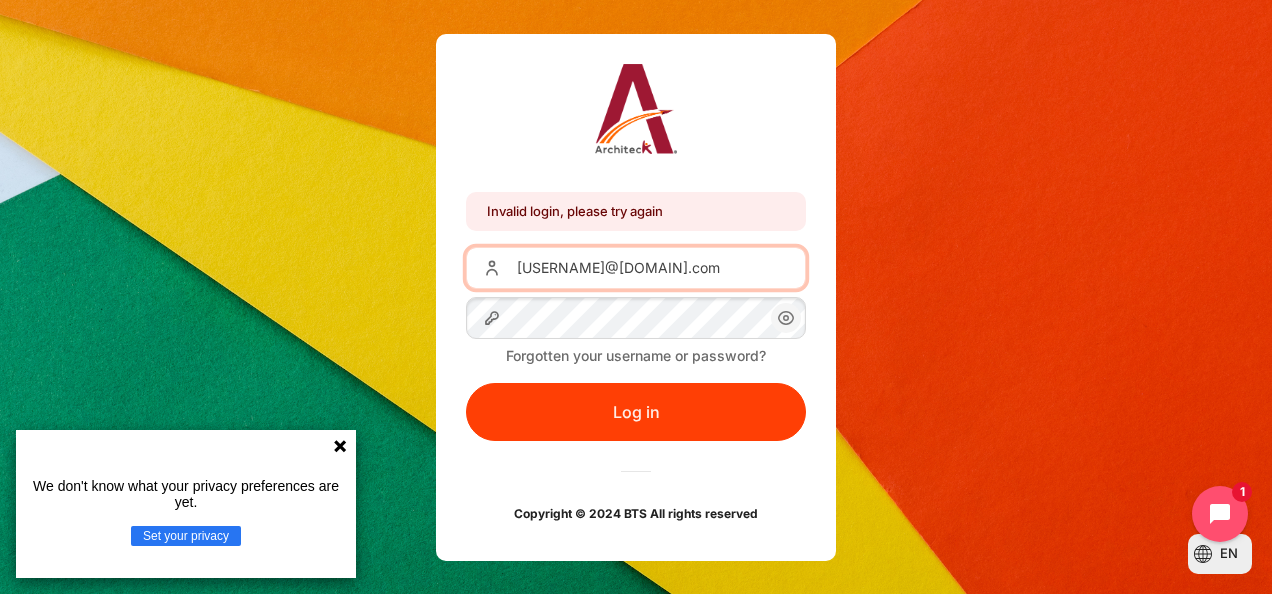 click on "[EMAIL]" at bounding box center [636, 268] 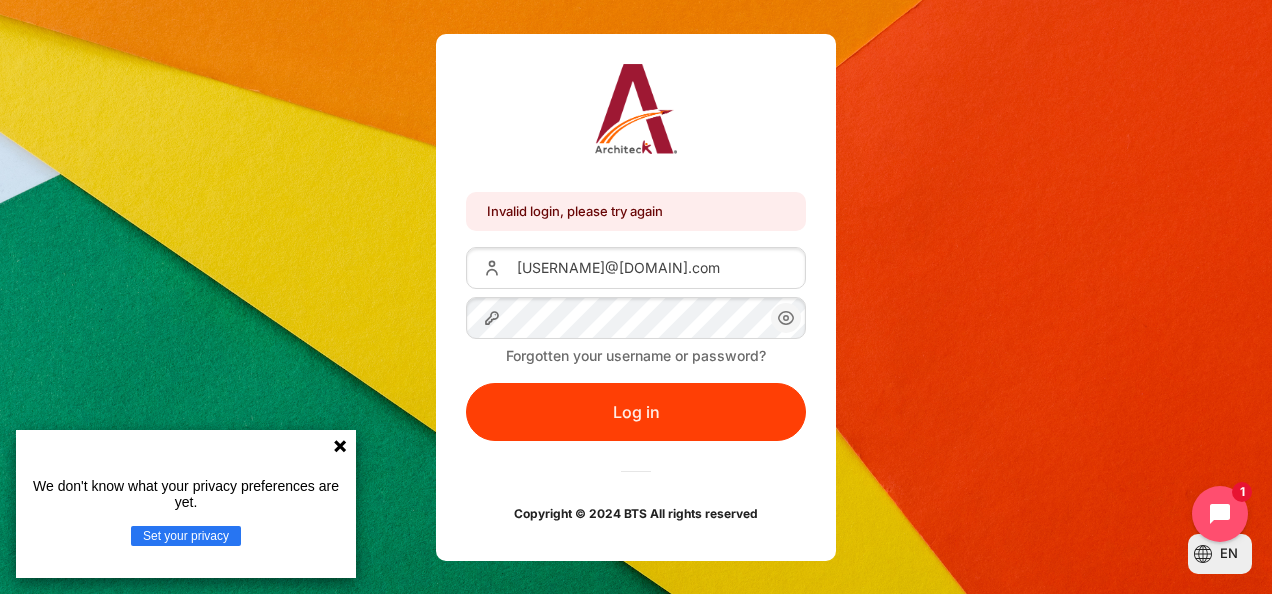 click on "Invalid login, please try again
Invalid login, please try again
Username or Email Address
piyapose@ais.co.th
Password
Forgotten your username or password?
Log in" at bounding box center (636, 297) 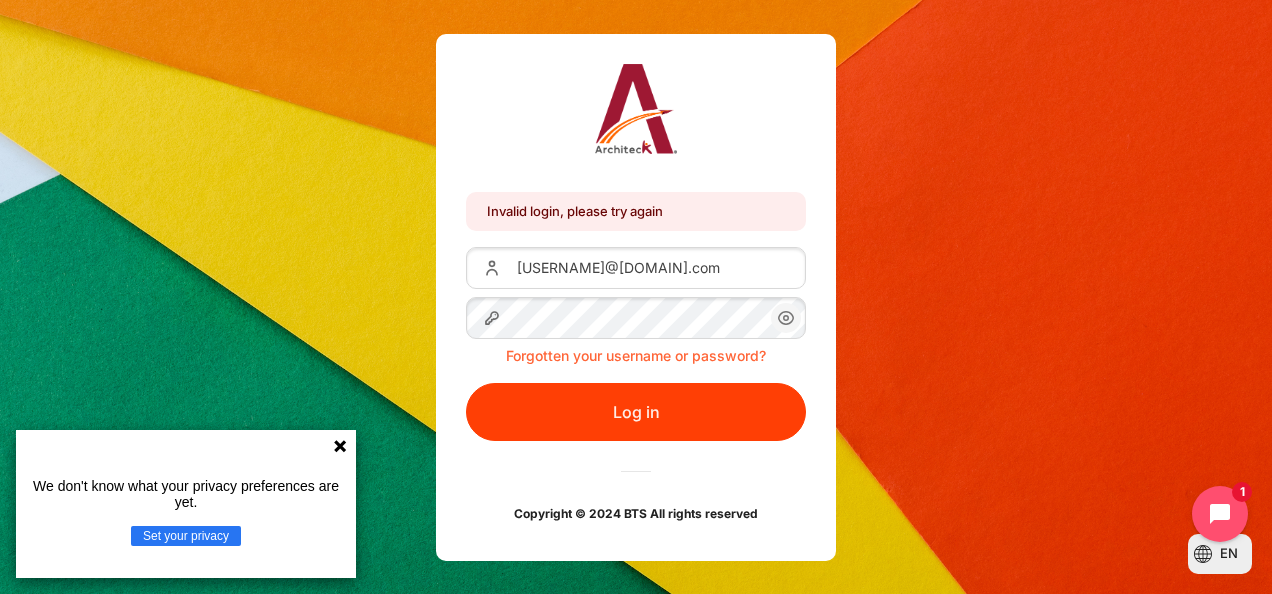 click on "Forgotten your username or password?" at bounding box center [636, 355] 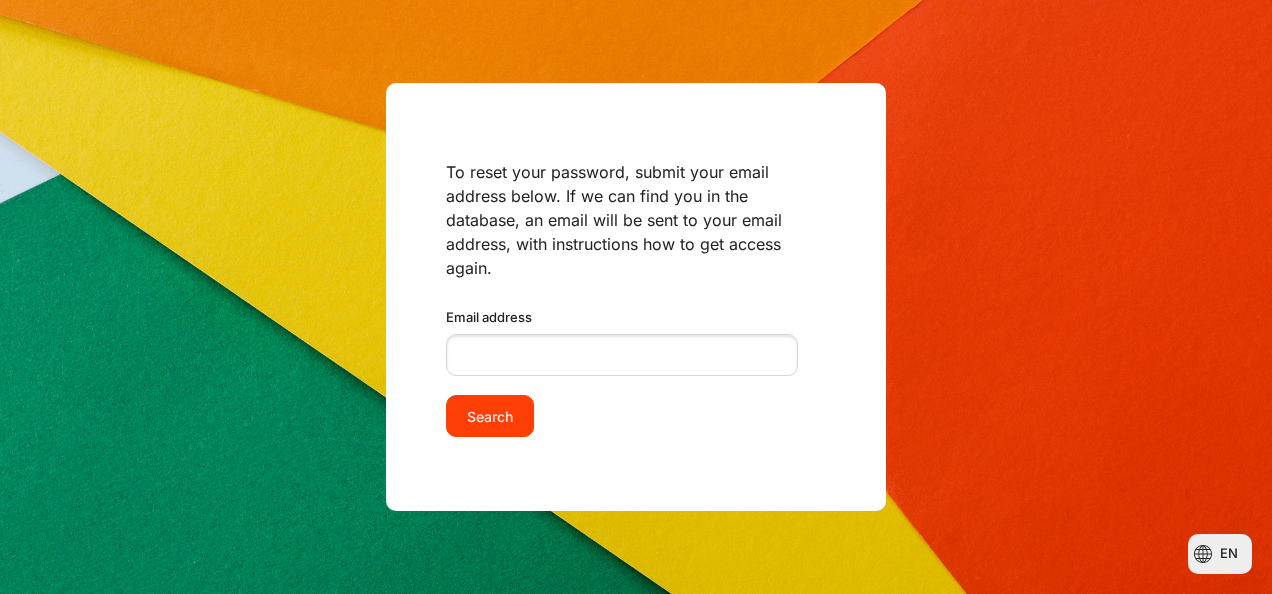 scroll, scrollTop: 0, scrollLeft: 0, axis: both 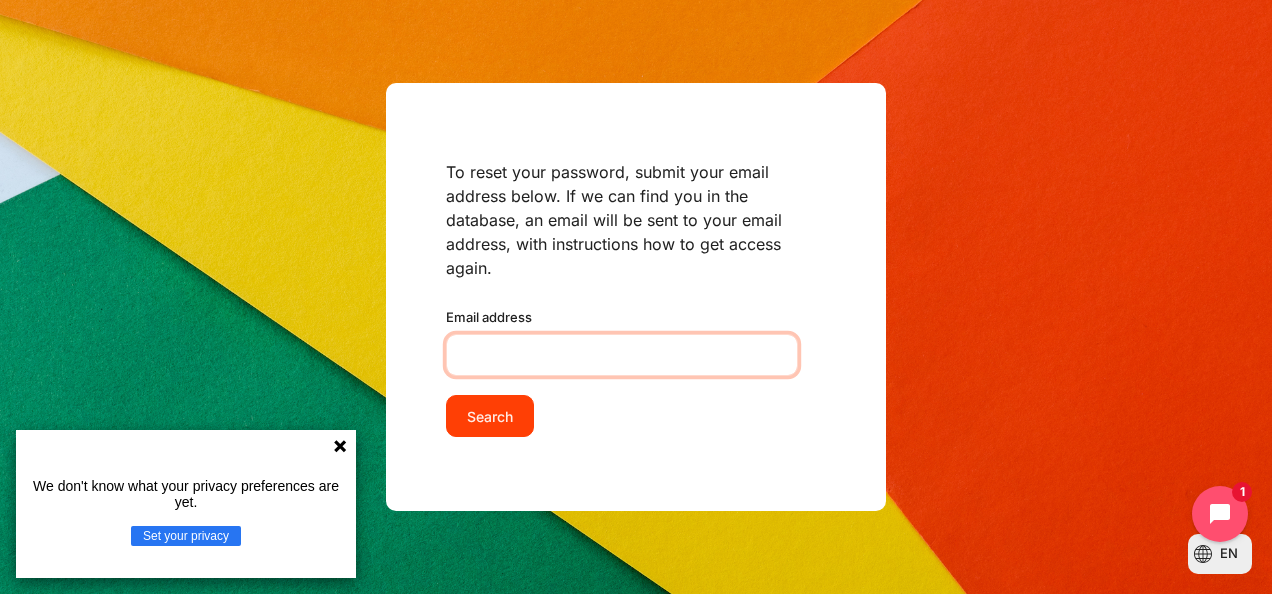 click on "Email address" at bounding box center (622, 355) 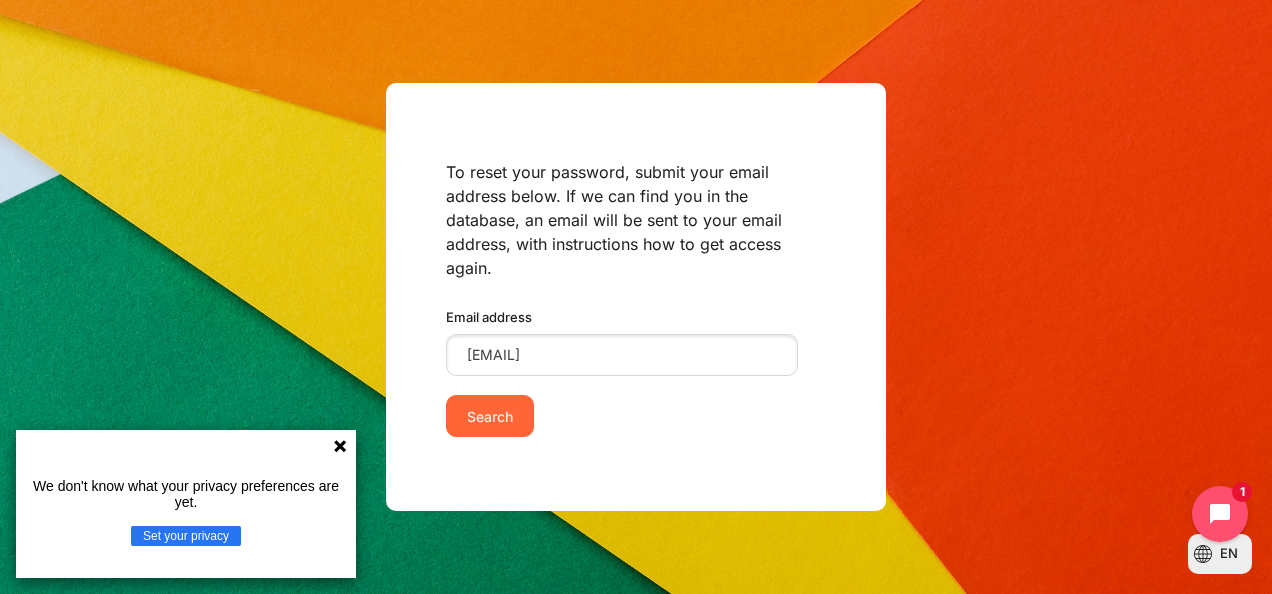 click on "Search" at bounding box center (490, 416) 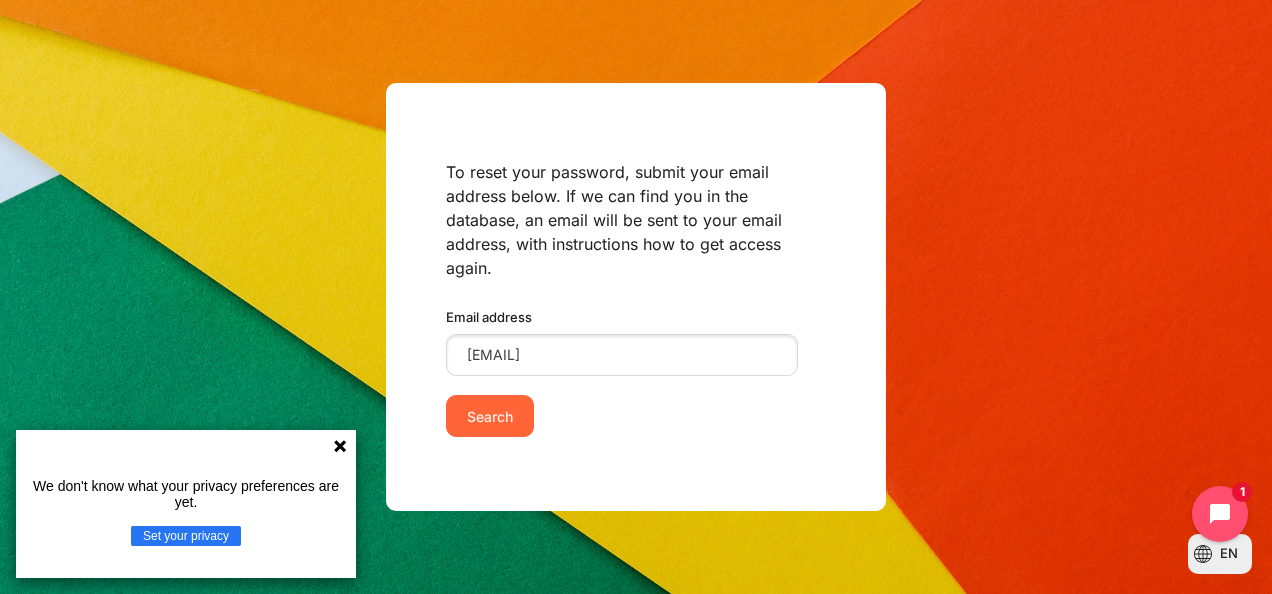 click on "Search" at bounding box center [490, 416] 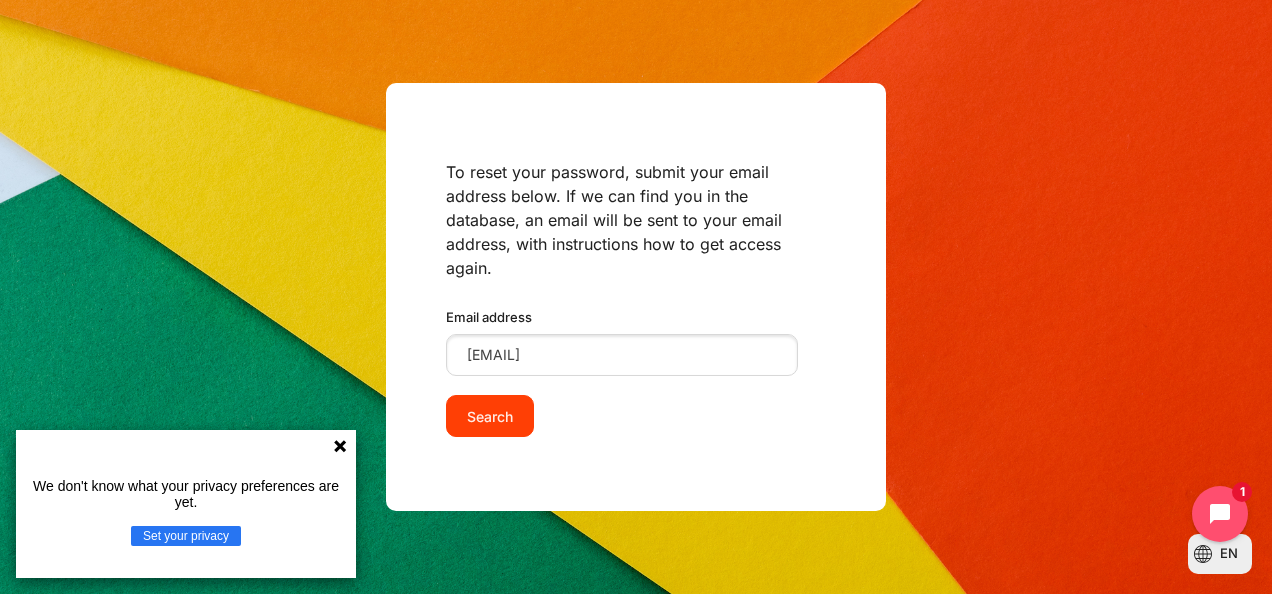 click 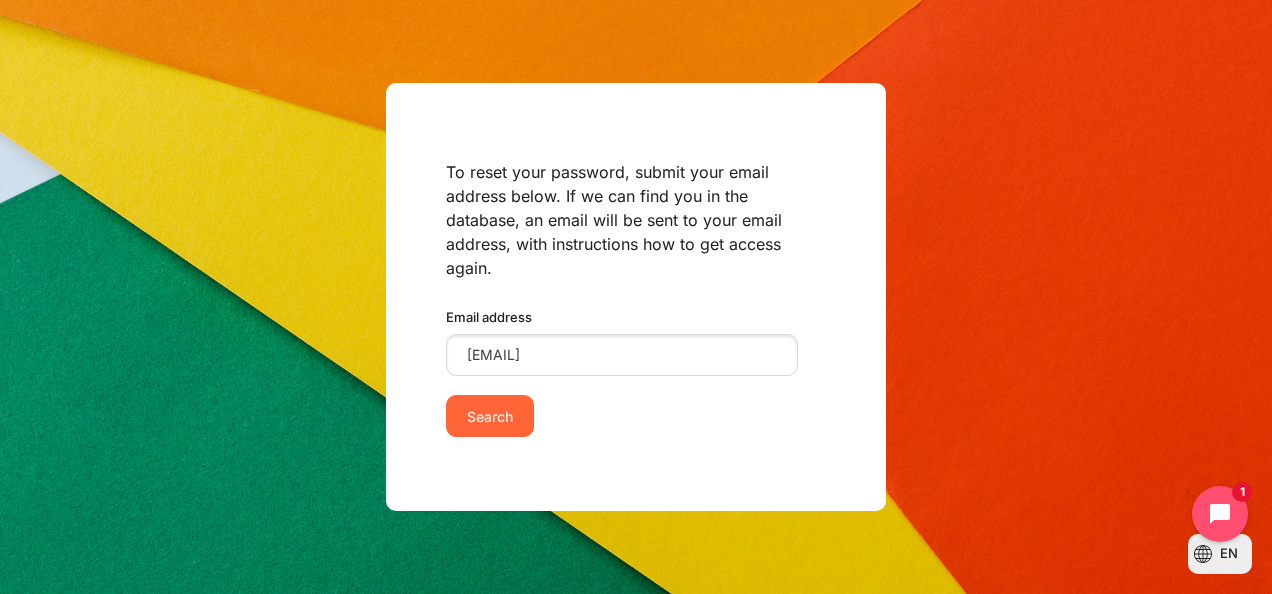 click on "Search" at bounding box center [490, 416] 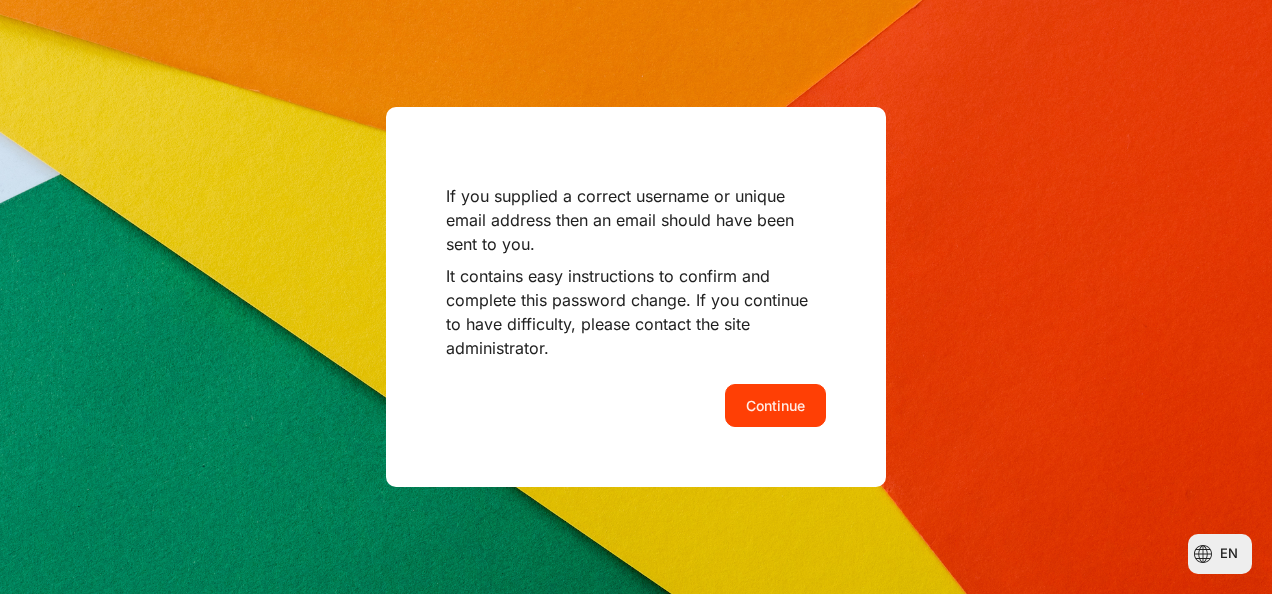 scroll, scrollTop: 0, scrollLeft: 0, axis: both 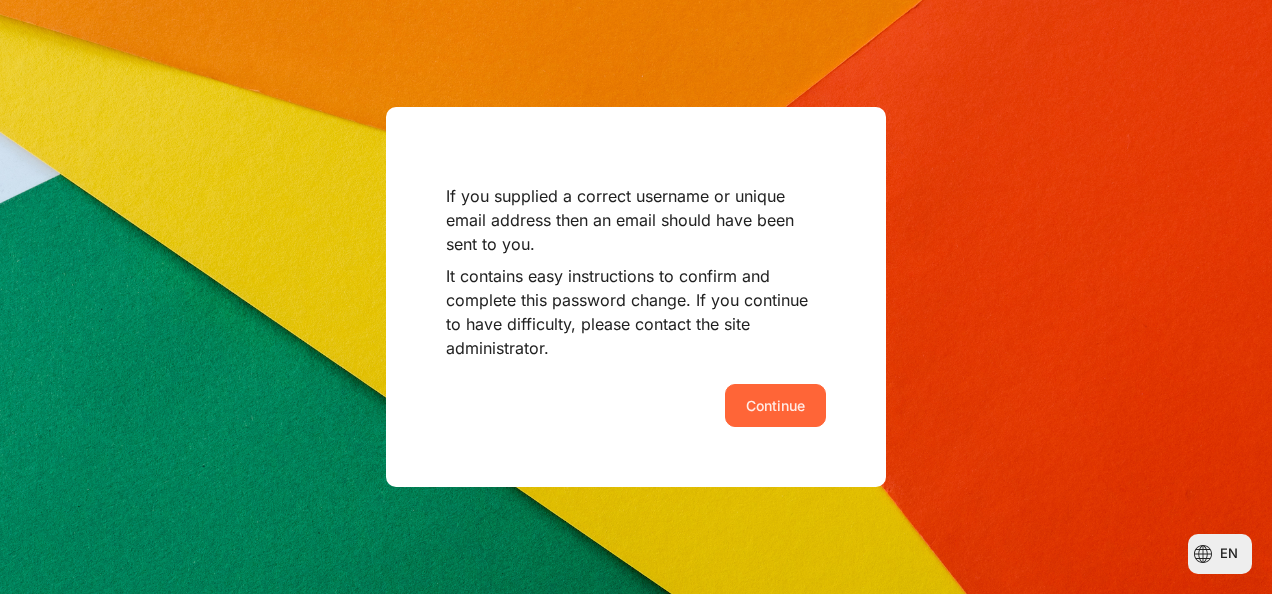 click on "Continue" at bounding box center (775, 405) 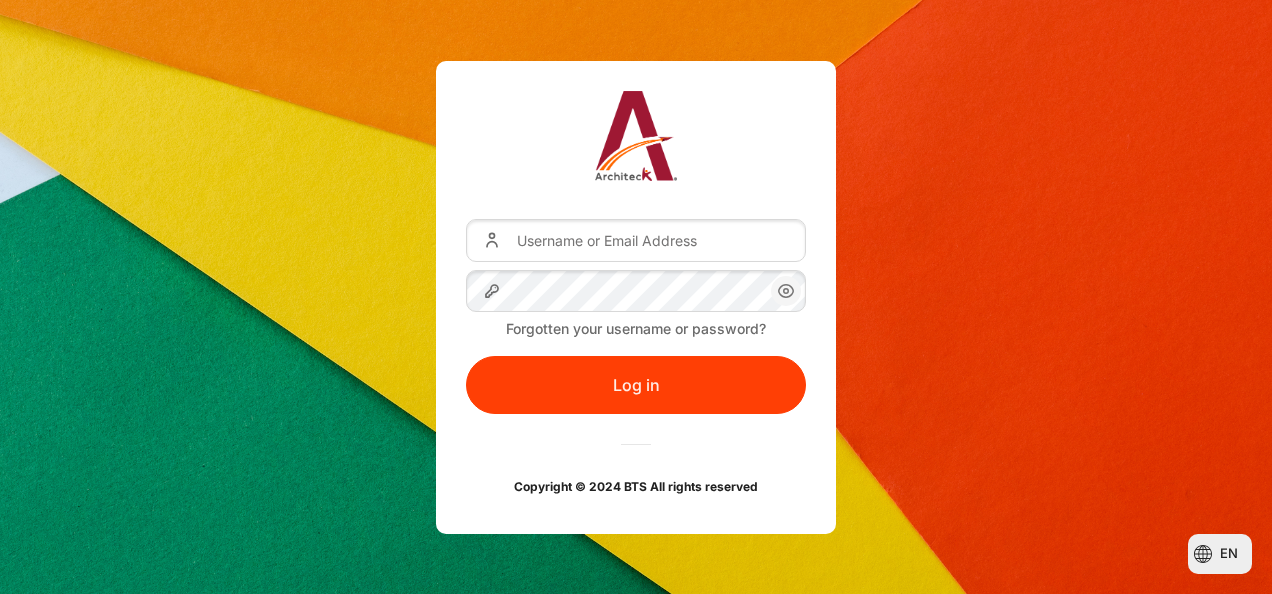 scroll, scrollTop: 0, scrollLeft: 0, axis: both 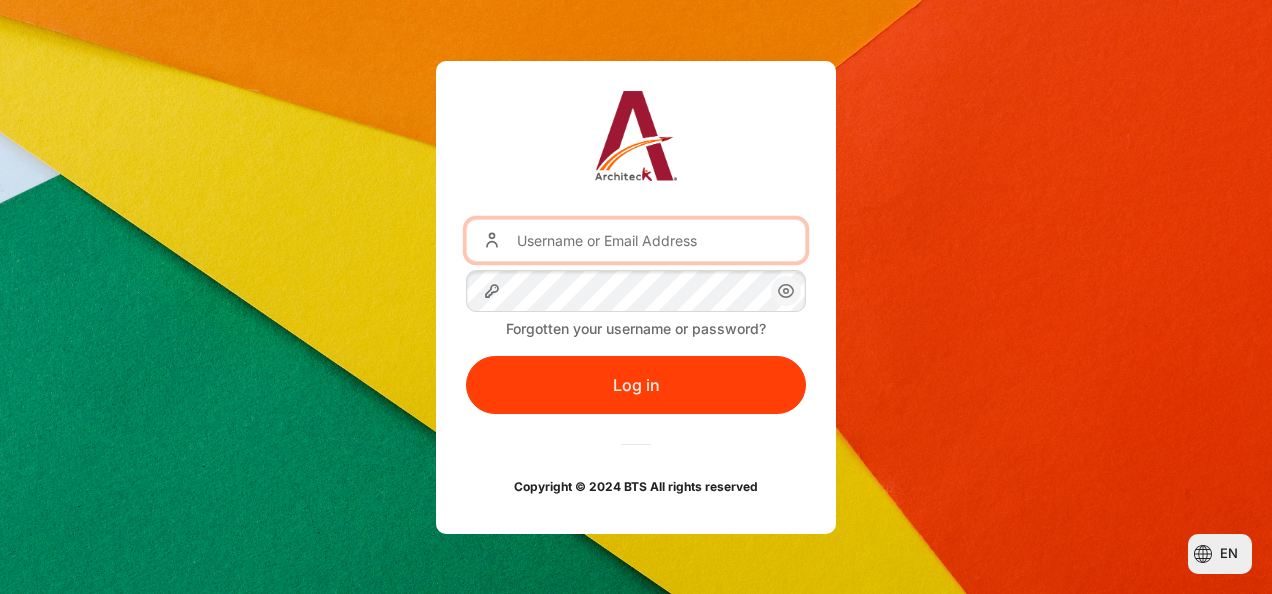 click on "Username or Email Address" at bounding box center [636, 240] 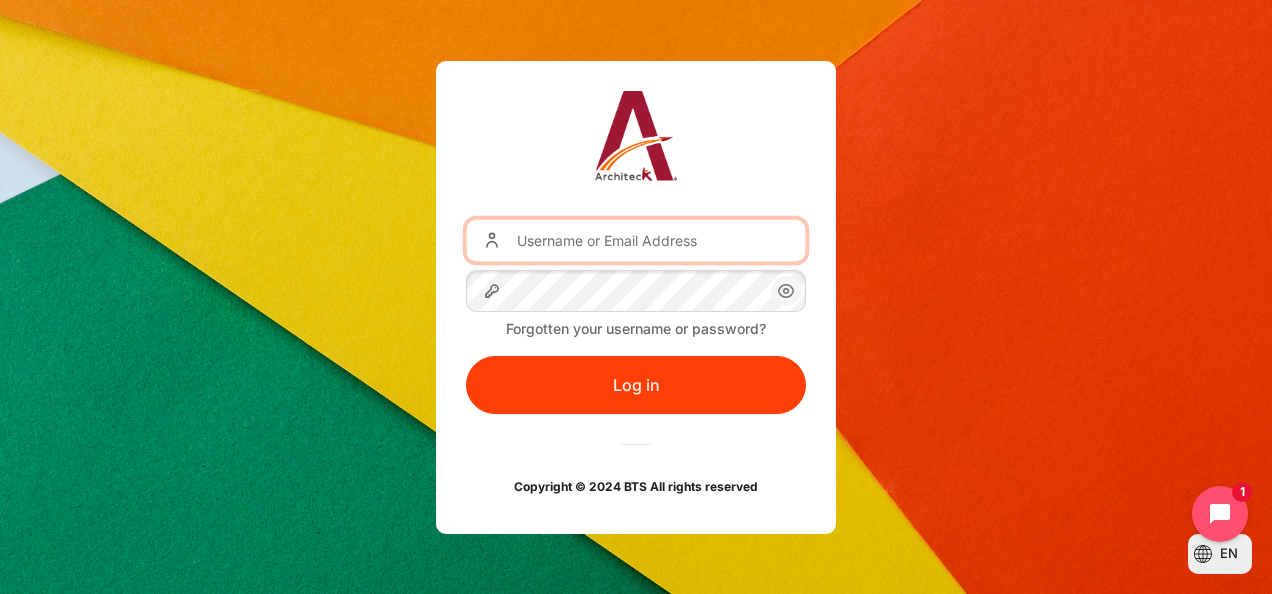 type on "piyapose@[EXAMPLE.COM]" 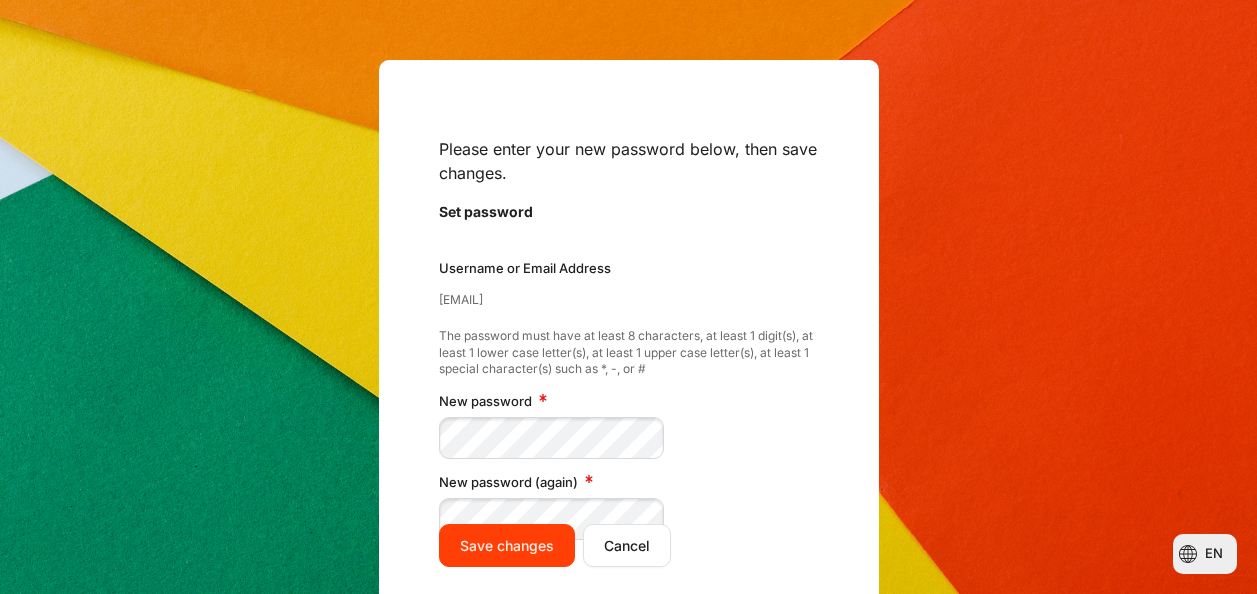 scroll, scrollTop: 0, scrollLeft: 0, axis: both 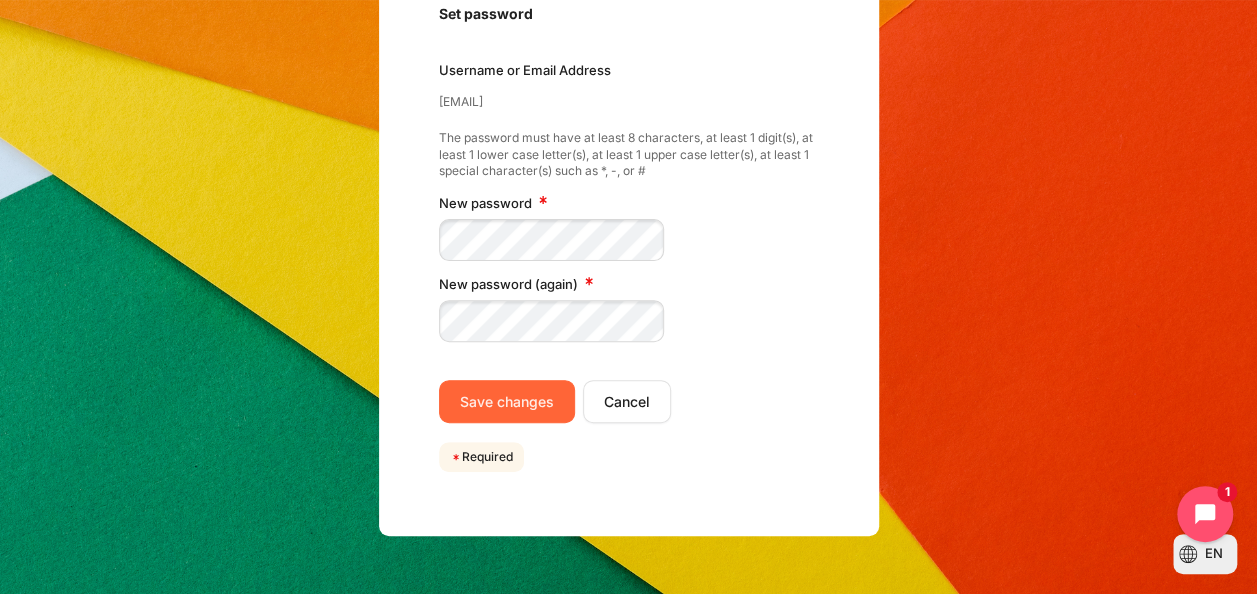 click on "Save changes" at bounding box center (507, 401) 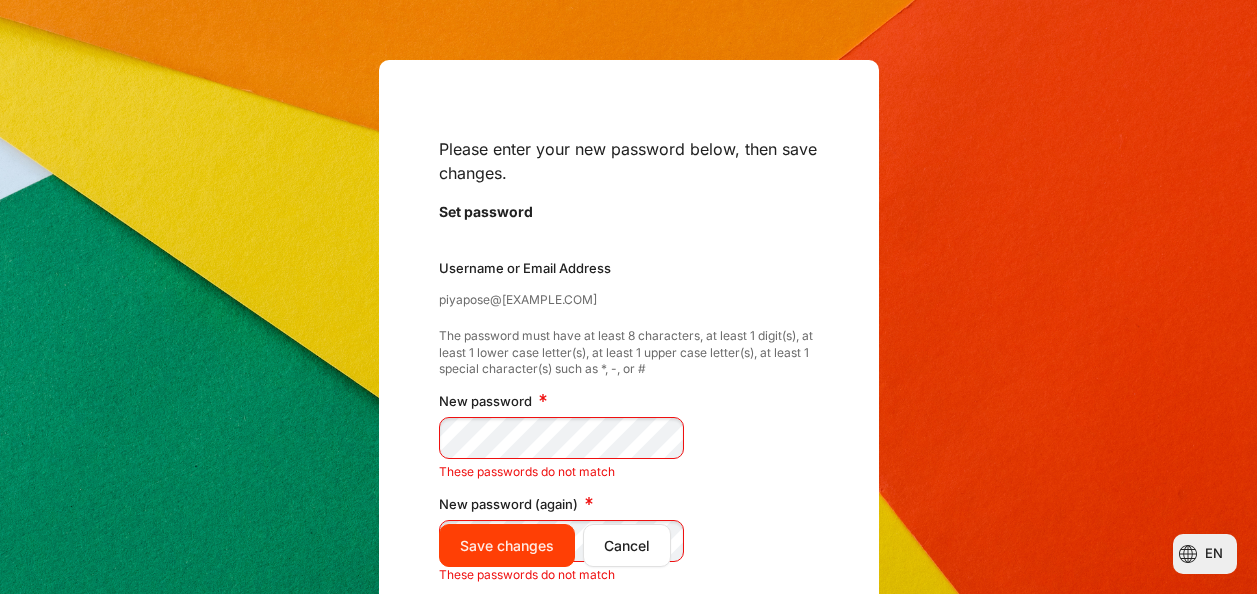 scroll, scrollTop: 0, scrollLeft: 0, axis: both 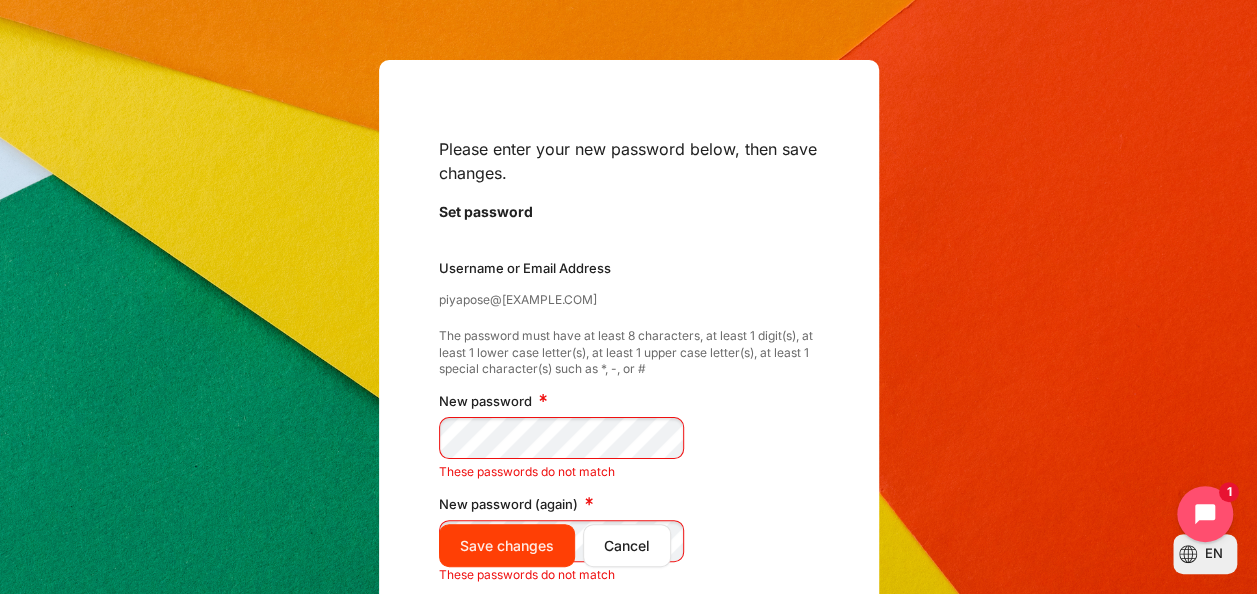 click on "Please enter your new password below, then save changes.
Set password
piyapose@[EXAMPLE.COM]
Username or Email Address
piyapose@[EXAMPLE.COM]
The password must have at least 8 characters, at least 1 digit(s), at least 1 lower case letter(s), at least 1 upper case letter(s), at least 1 special character(s) such as *, -, or #
New password" at bounding box center (628, 419) 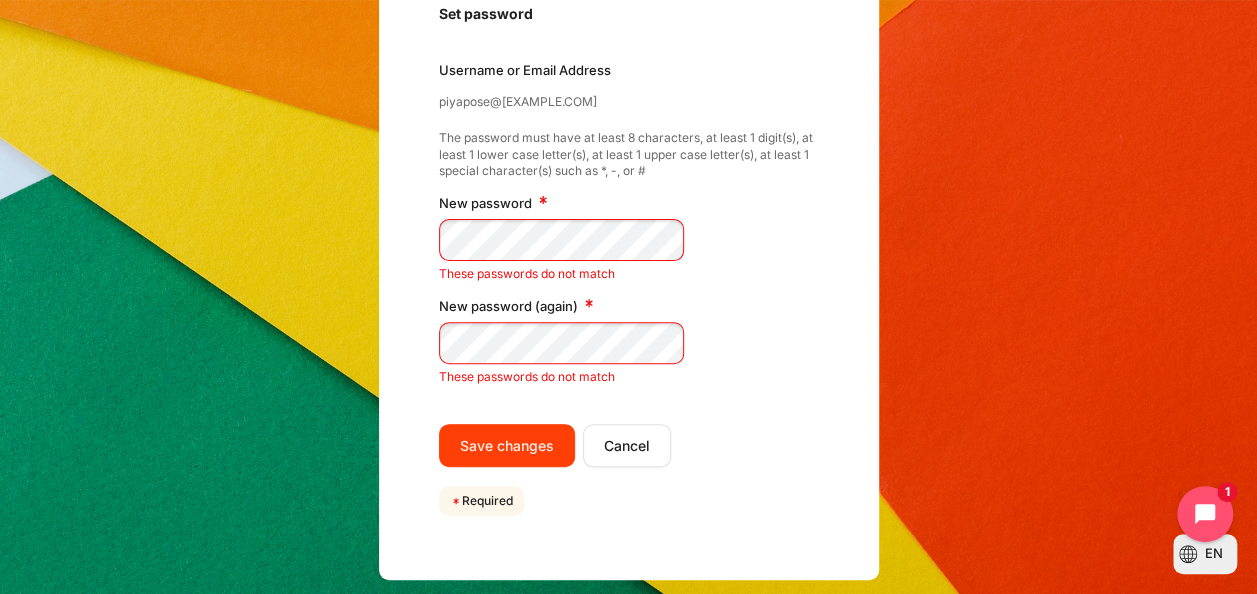 scroll, scrollTop: 200, scrollLeft: 0, axis: vertical 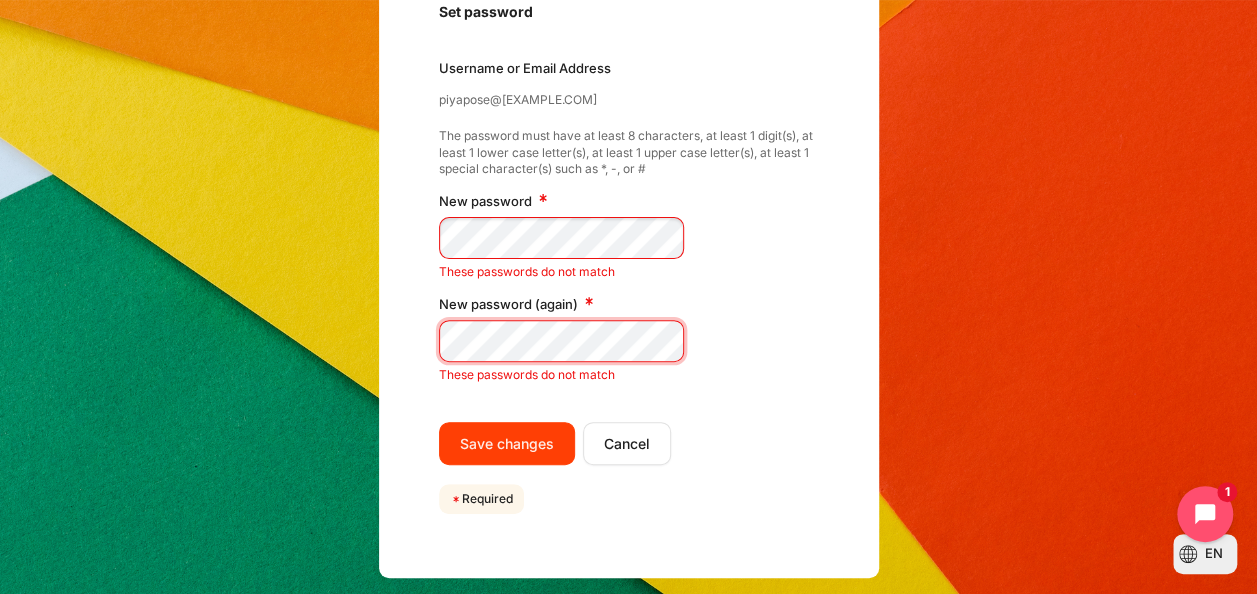 click on "Please enter your new password below, then save changes.
Set password
piyapose@[EXAMPLE.COM]
Username or Email Address
piyapose@[EXAMPLE.COM]
The password must have at least 8 characters, at least 1 digit(s), at least 1 lower case letter(s), at least 1 upper case letter(s), at least 1 special character(s) such as *, -, or #
New password
These passwords do not match" at bounding box center (629, 219) 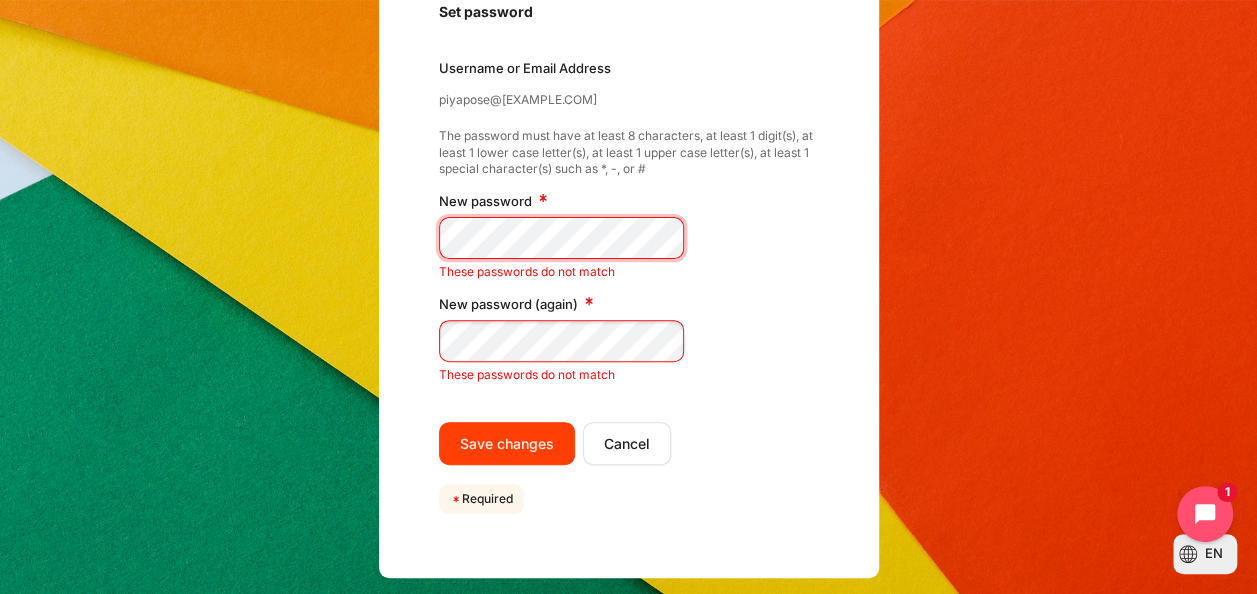 click on "Please enter your new password below, then save changes.
Set password
piyapose@[EXAMPLE.COM]
Username or Email Address
piyapose@[EXAMPLE.COM]
The password must have at least 8 characters, at least 1 digit(s), at least 1 lower case letter(s), at least 1 upper case letter(s), at least 1 special character(s) such as *, -, or #
New password
These passwords do not match" at bounding box center (629, 219) 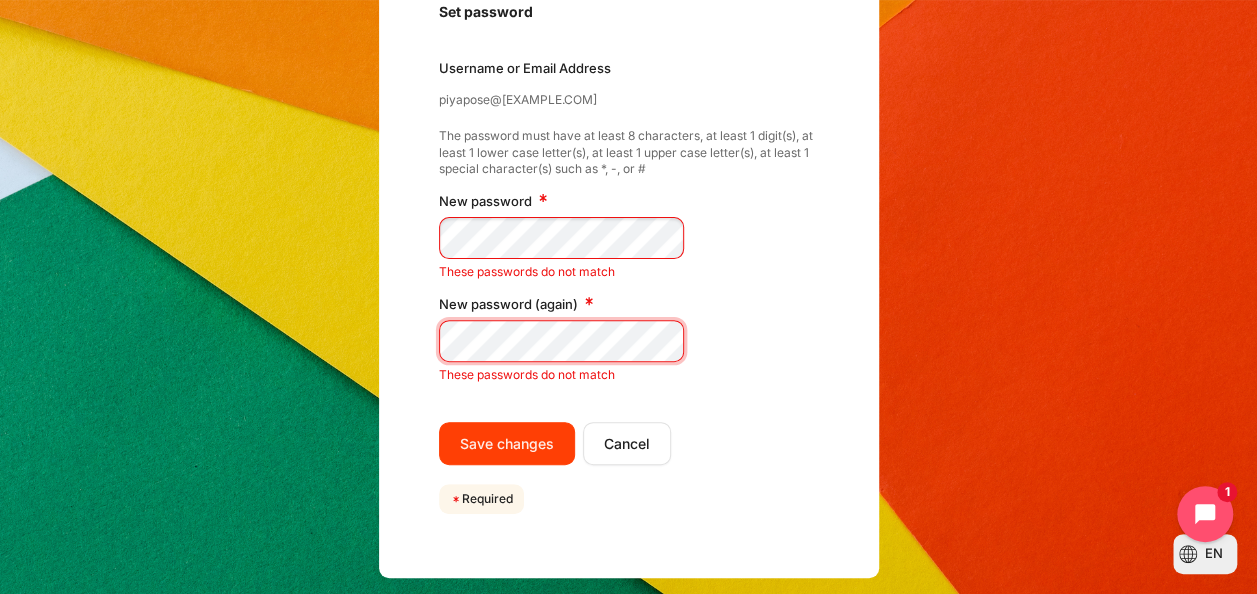 click on "Please enter your new password below, then save changes.
Set password
piyapose@[EXAMPLE.COM]
Username or Email Address
piyapose@[EXAMPLE.COM]
The password must have at least 8 characters, at least 1 digit(s), at least 1 lower case letter(s), at least 1 upper case letter(s), at least 1 special character(s) such as *, -, or #
New password
These passwords do not match" at bounding box center [629, 219] 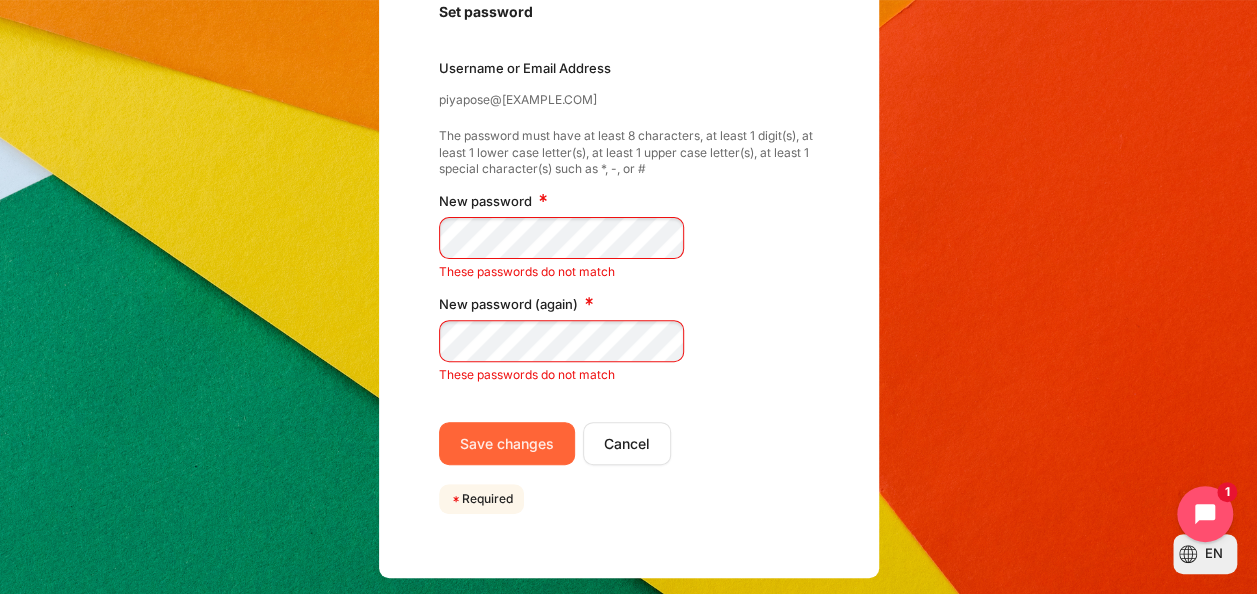 click on "Save changes" at bounding box center [507, 443] 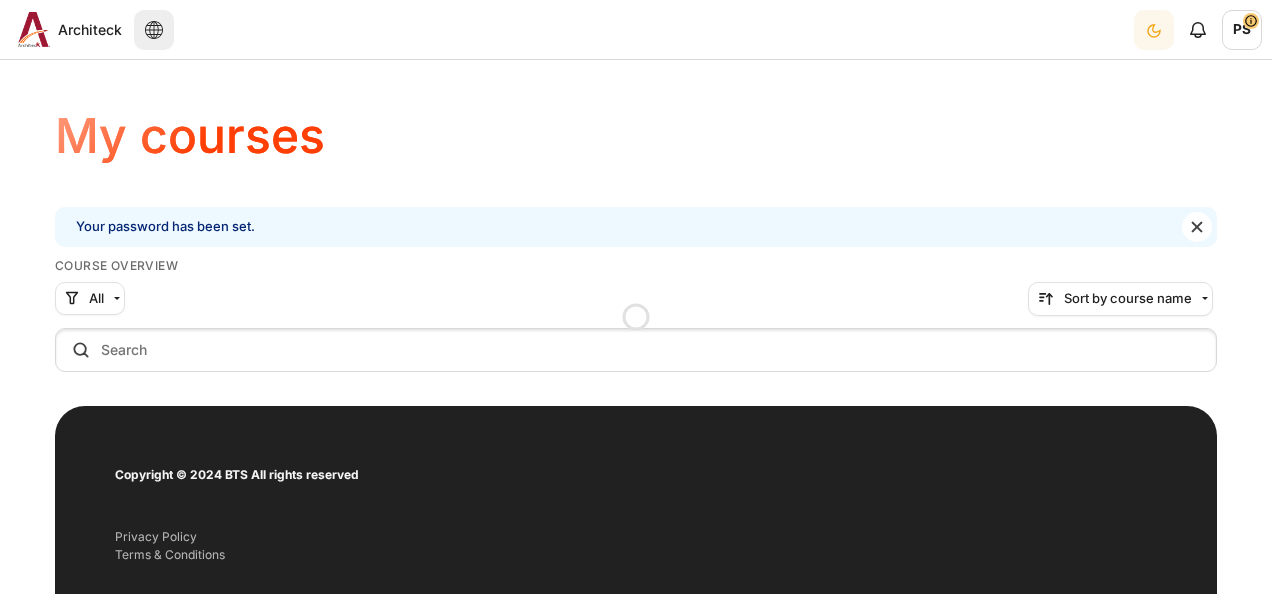 scroll, scrollTop: 0, scrollLeft: 0, axis: both 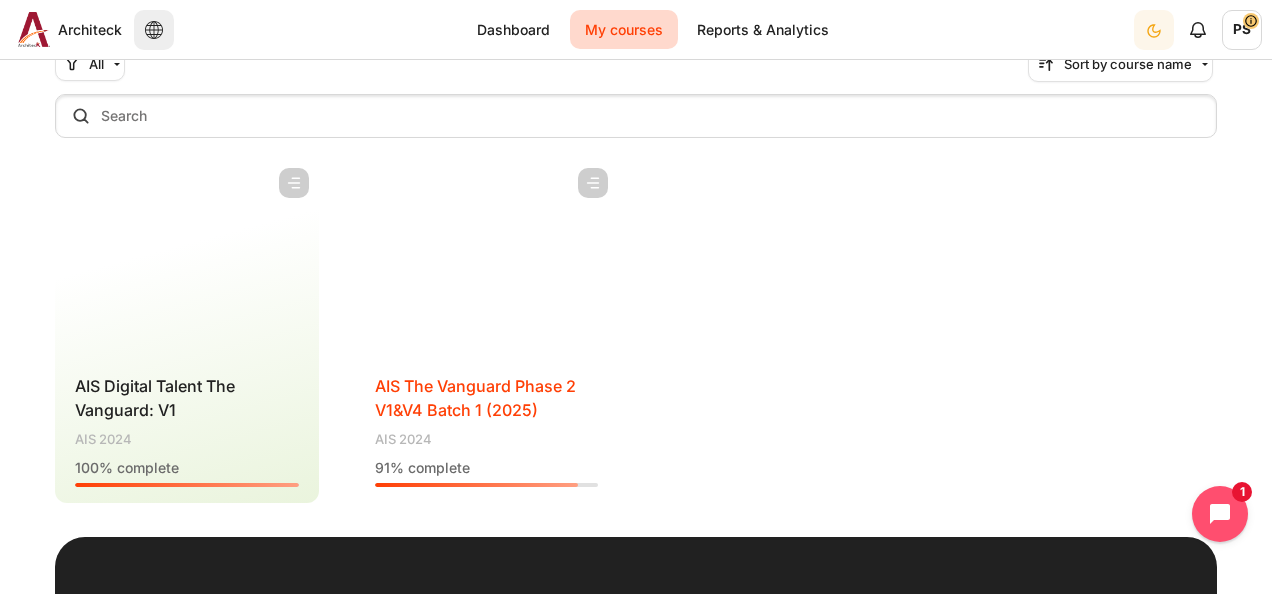 click on "AIS The Vanguard Phase 2 V1&V4 Batch 1 (2025)" at bounding box center (475, 398) 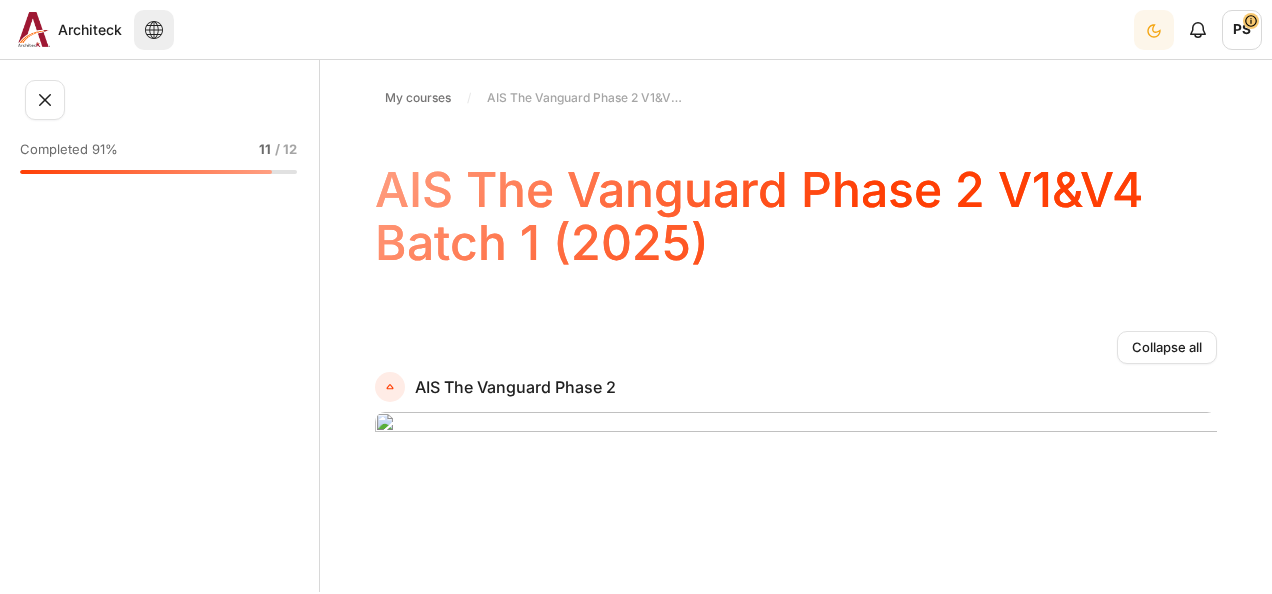 scroll, scrollTop: 0, scrollLeft: 0, axis: both 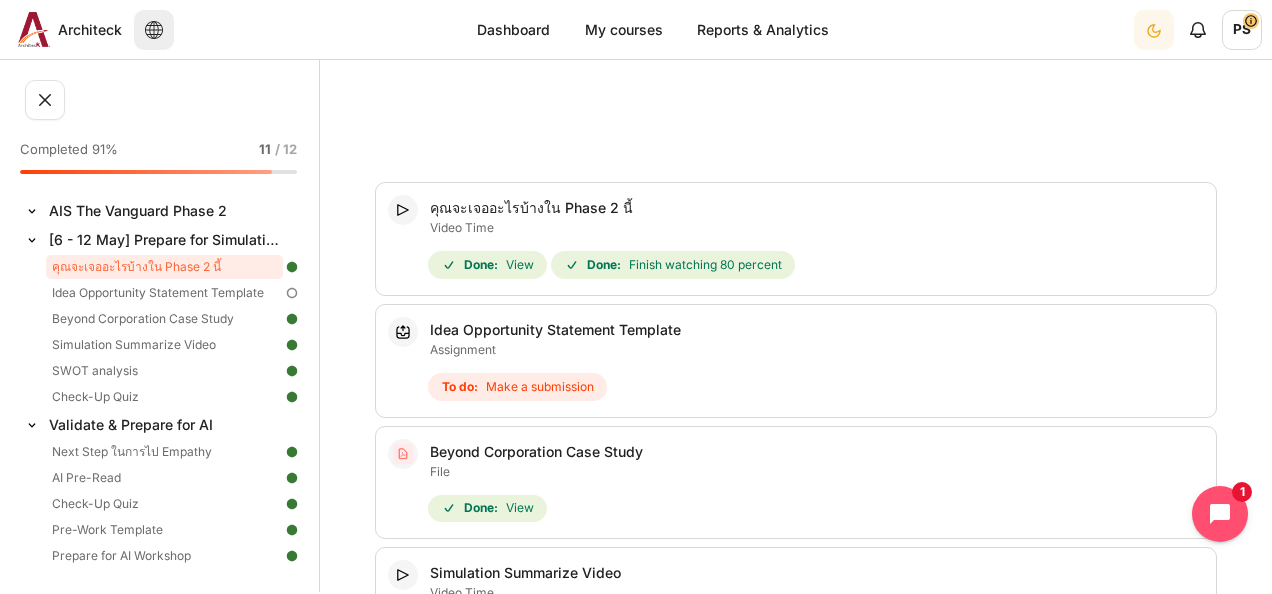 click at bounding box center [292, 293] 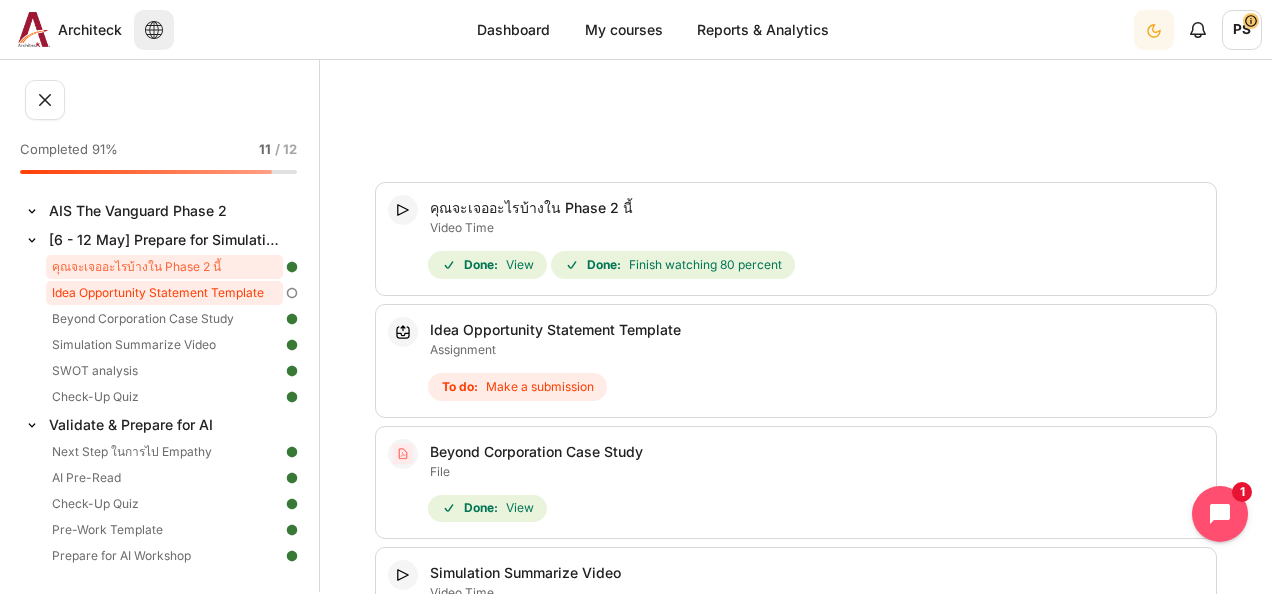 click on "Idea Opportunity Statement Template" at bounding box center (164, 293) 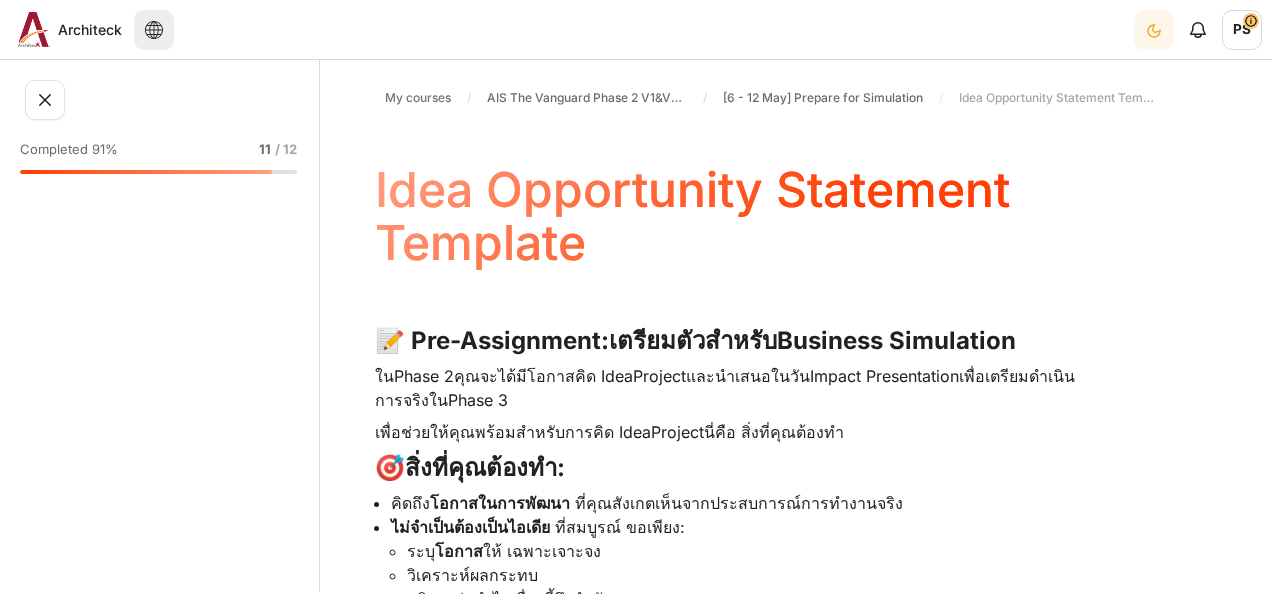 scroll, scrollTop: 0, scrollLeft: 0, axis: both 